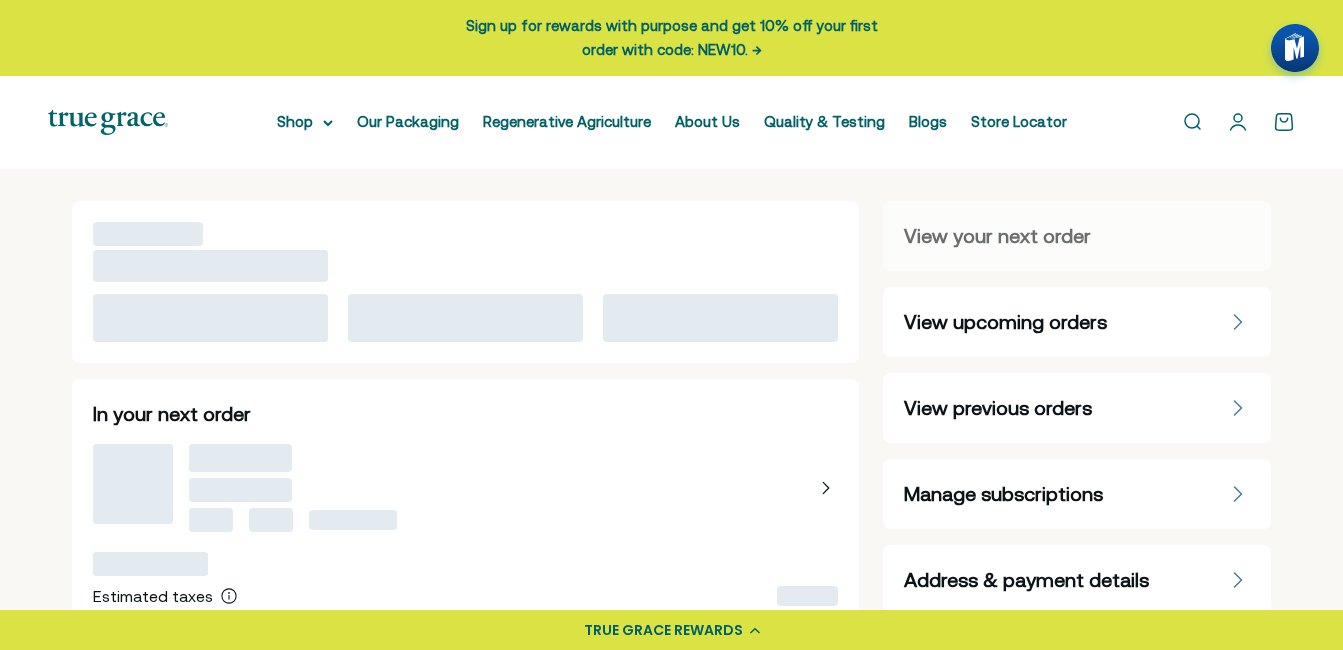 scroll, scrollTop: 0, scrollLeft: 0, axis: both 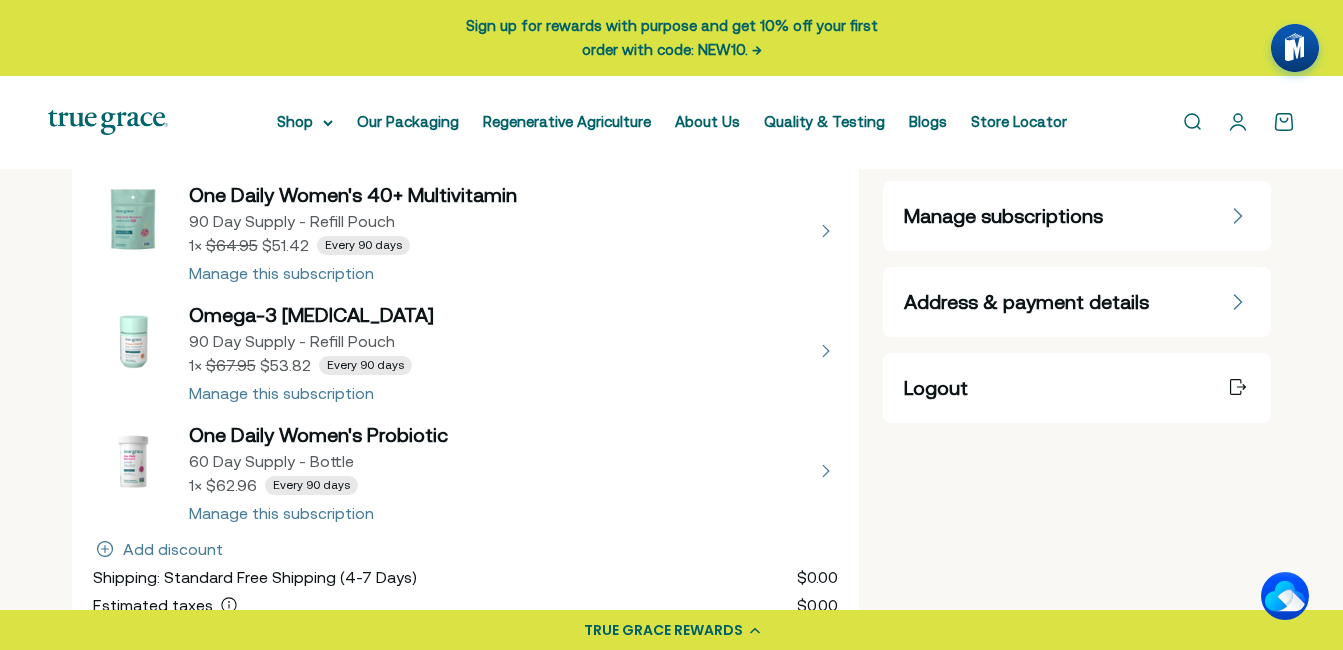 click at bounding box center (466, 231) 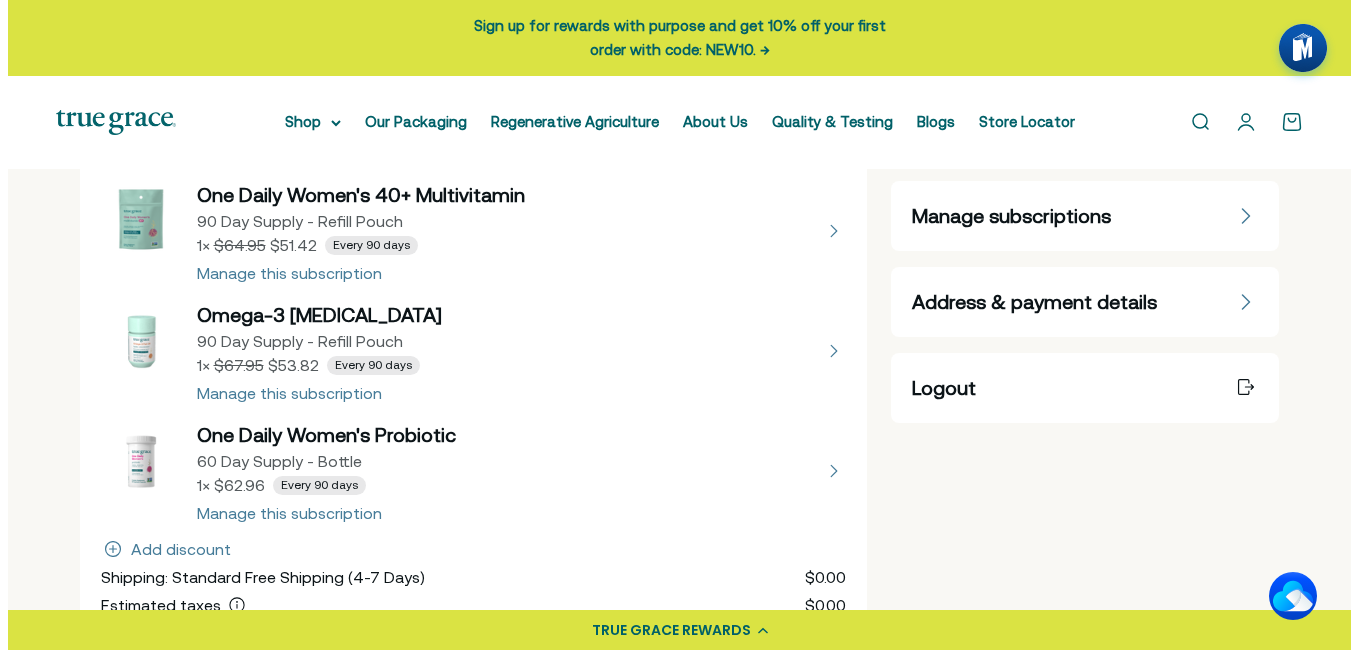 scroll, scrollTop: 0, scrollLeft: 0, axis: both 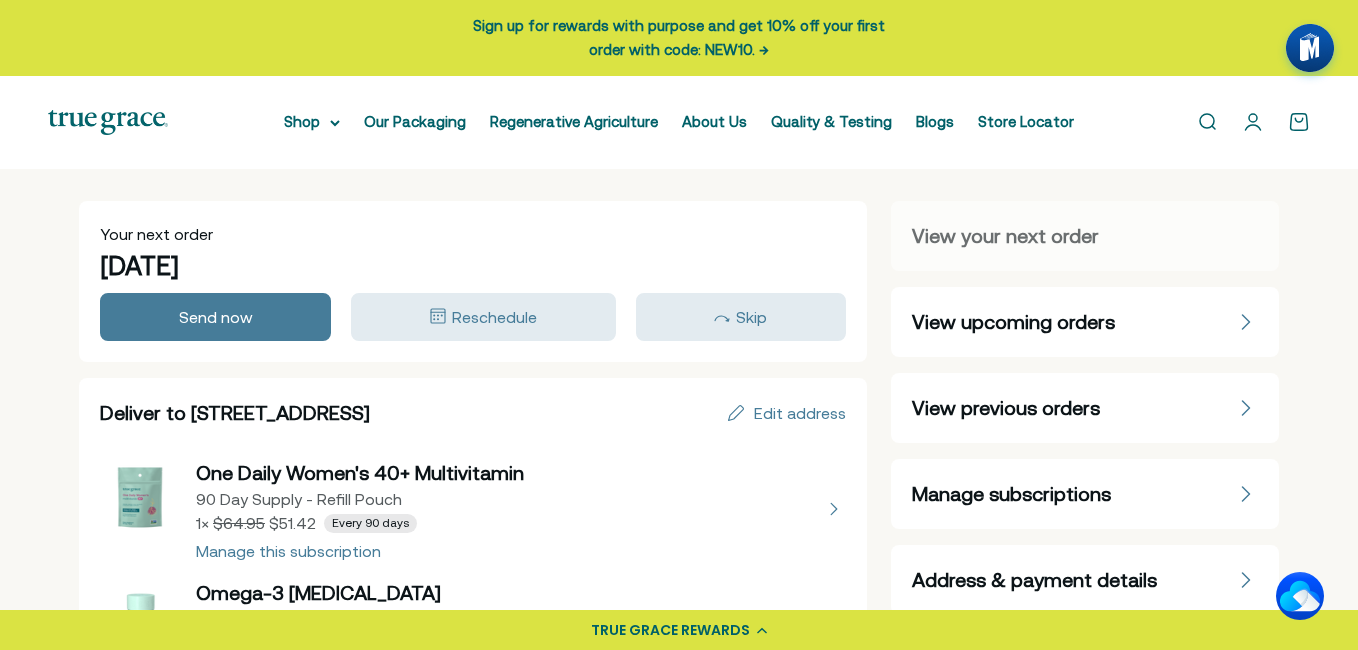 select on "90 Day Supply - Refill Pouch" 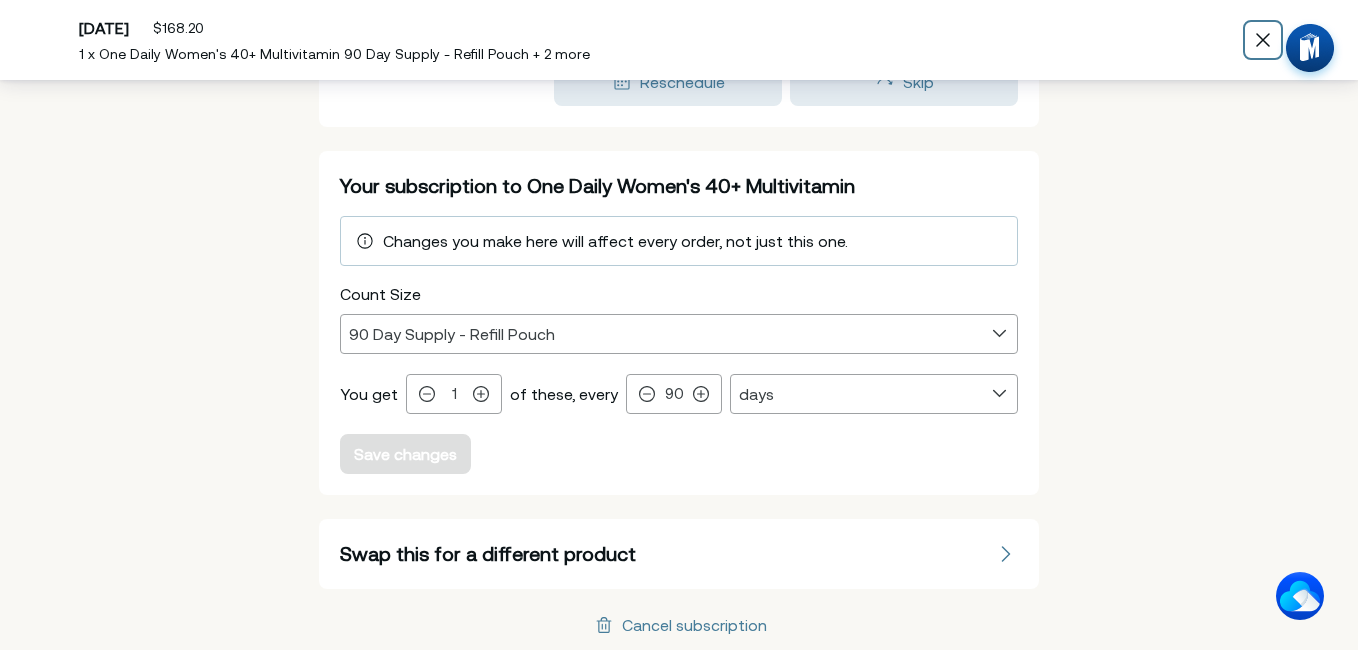 scroll, scrollTop: 290, scrollLeft: 0, axis: vertical 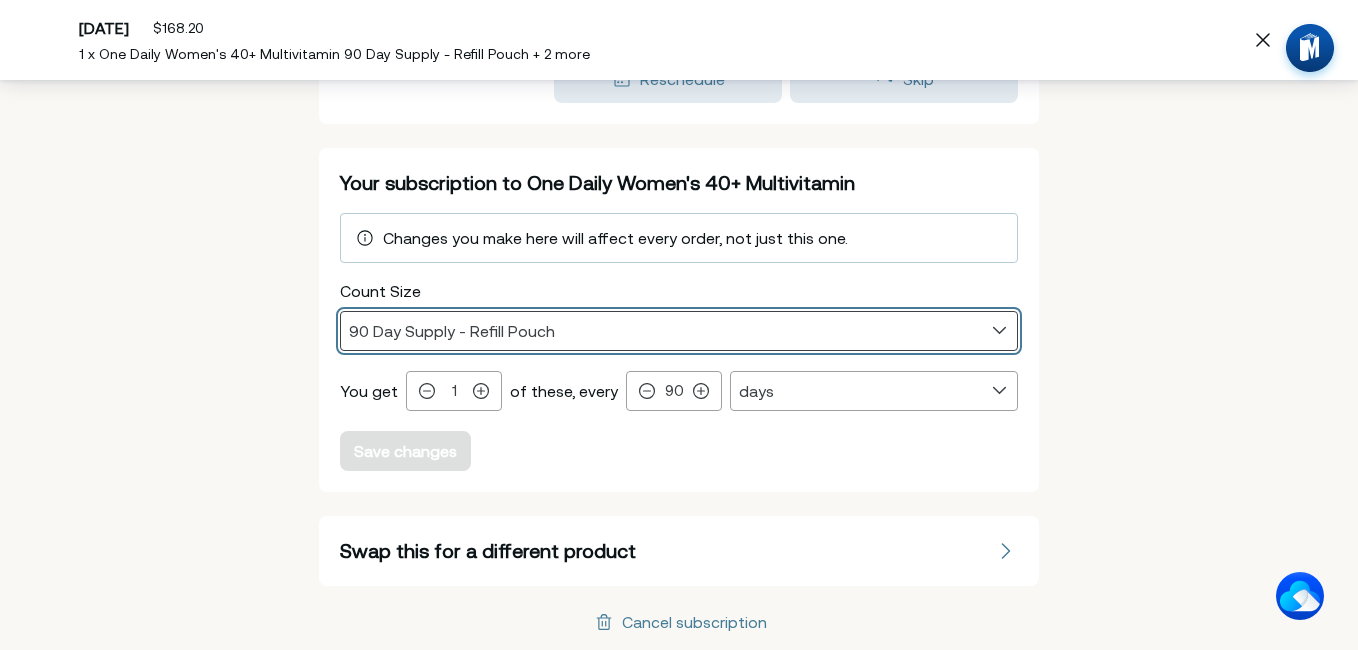 click on "30 Day Supply - Bottle 90 Day Supply - Refill Pouch" at bounding box center (679, 331) 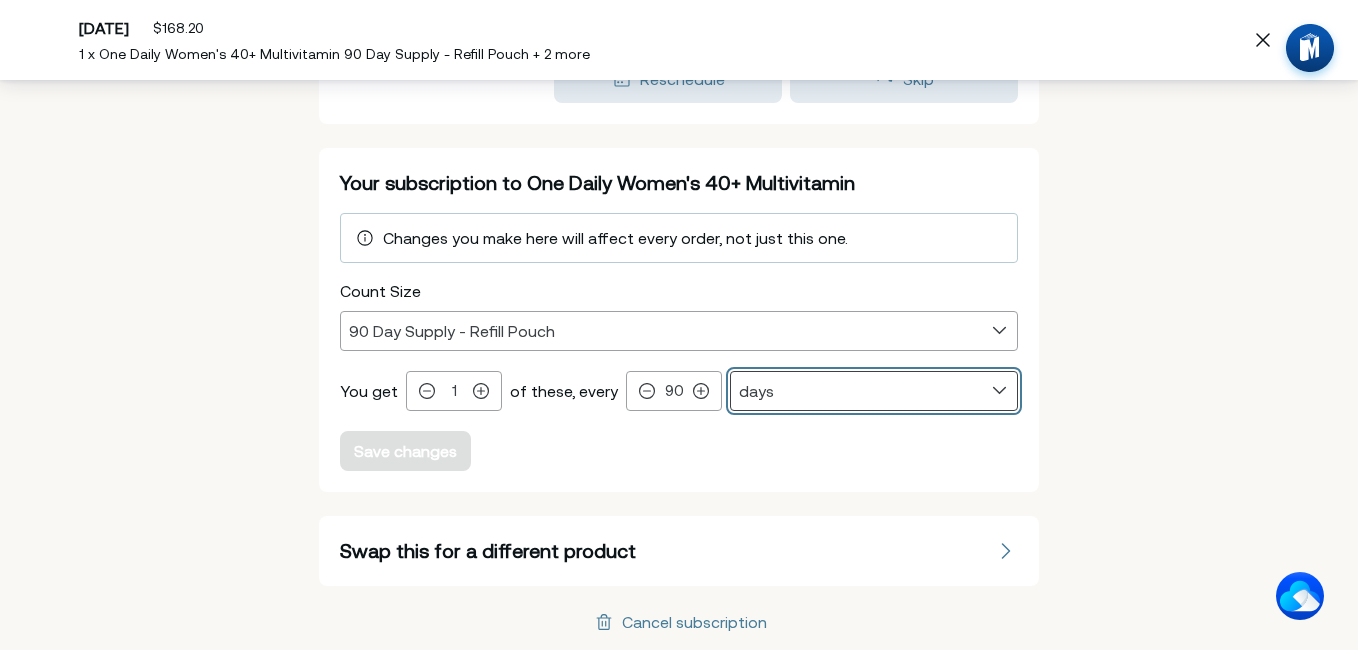 click on "days weeks months" at bounding box center [874, 391] 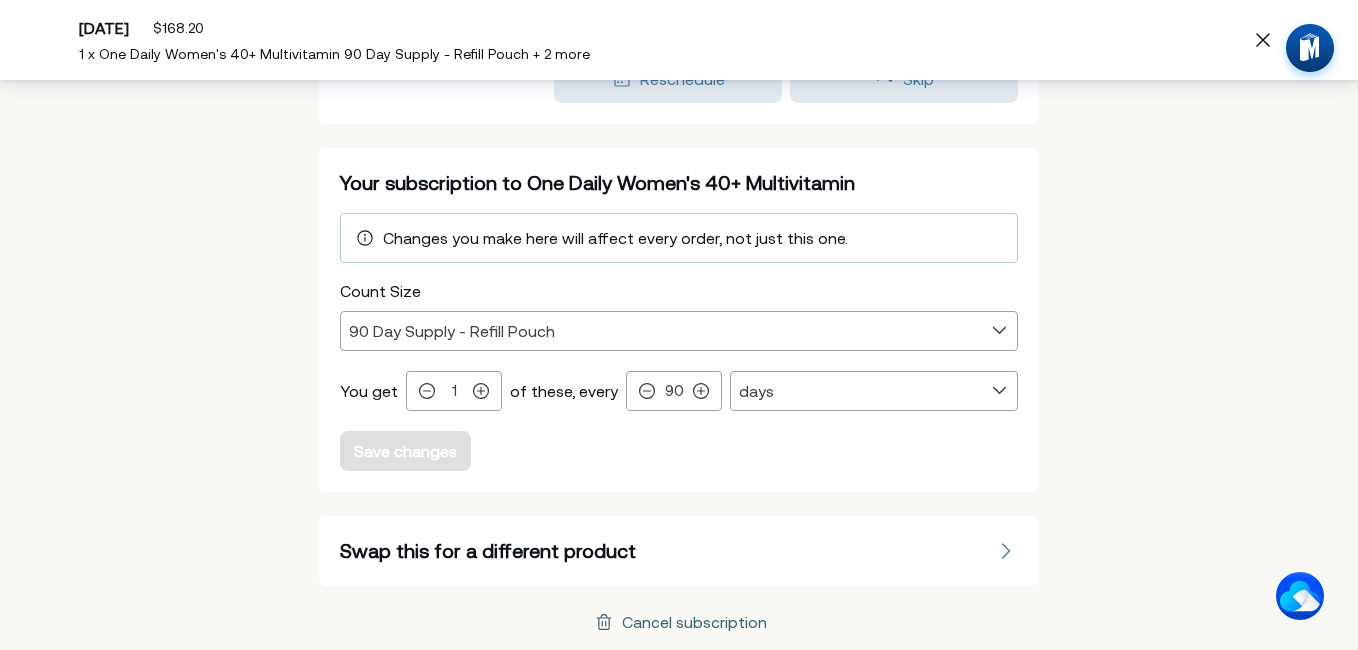 click on "Cancel subscription" at bounding box center [679, 622] 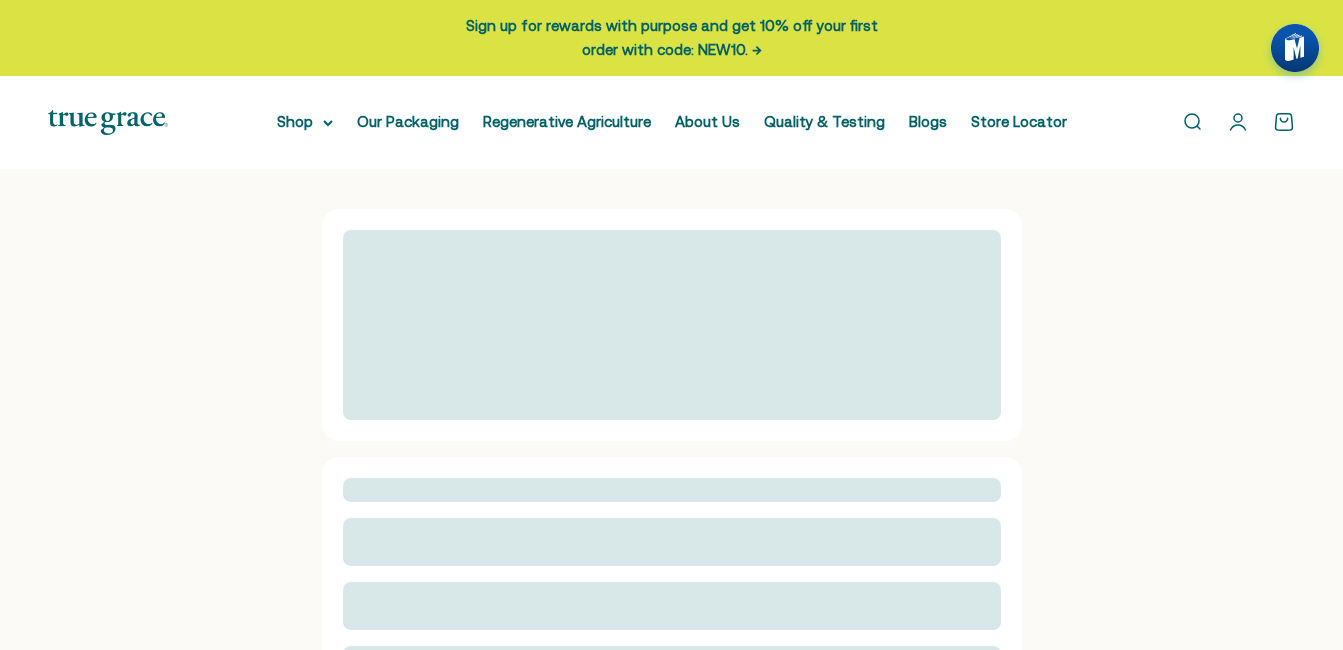scroll, scrollTop: 0, scrollLeft: 0, axis: both 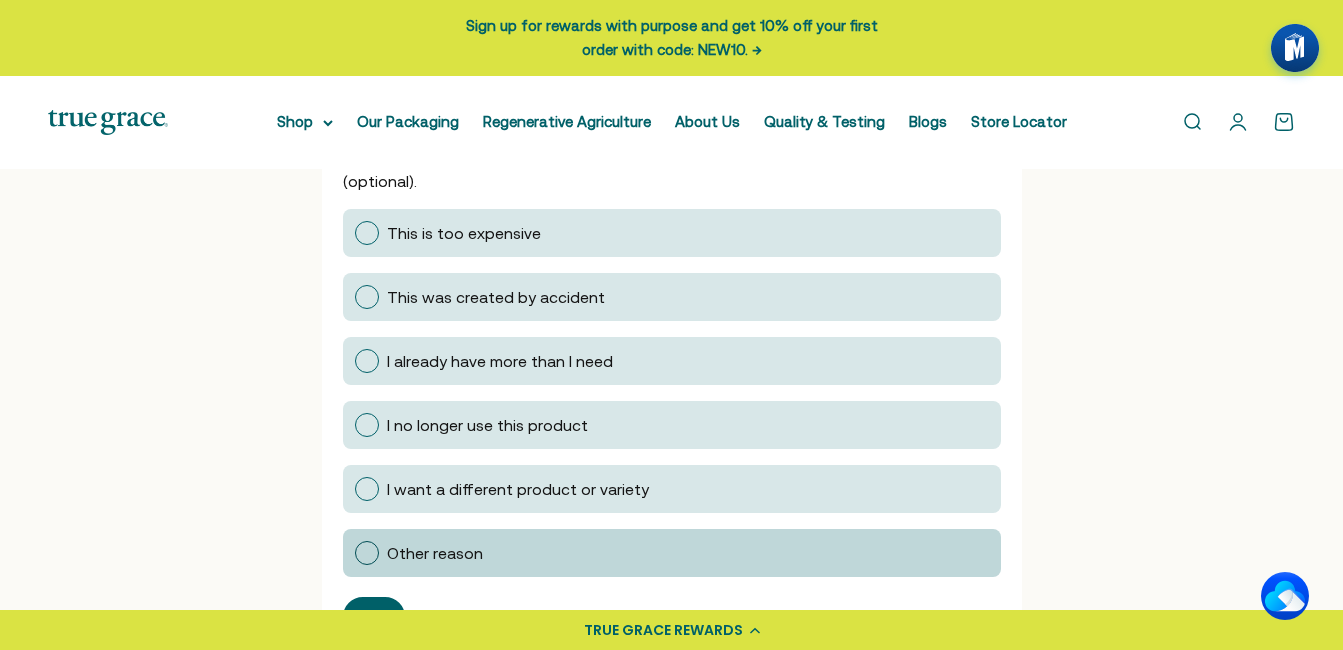 click at bounding box center [367, 553] 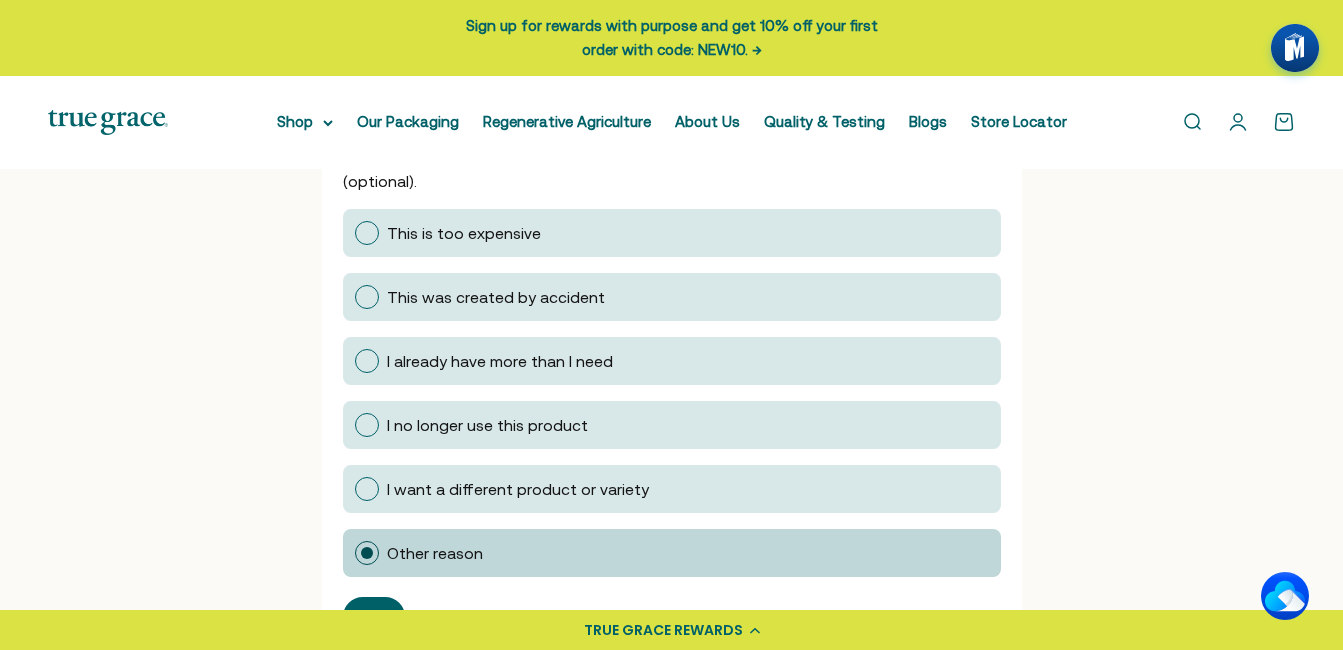 scroll, scrollTop: 13, scrollLeft: 0, axis: vertical 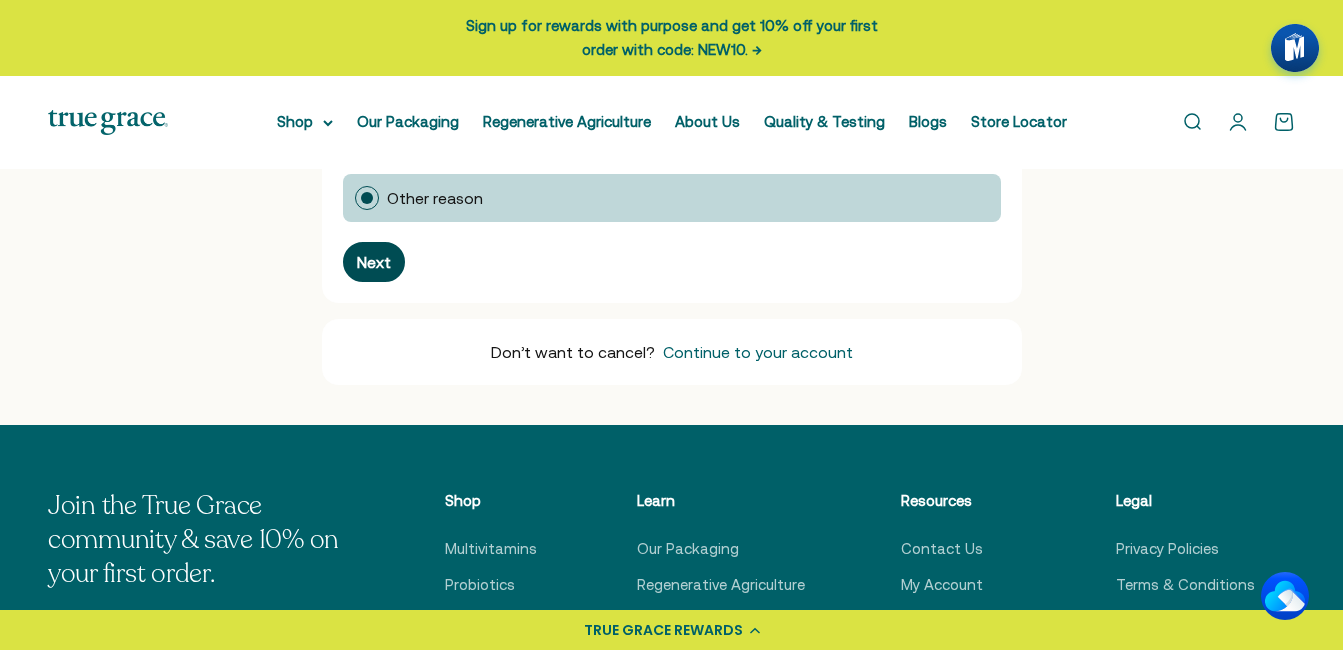click on "Next" at bounding box center (374, 262) 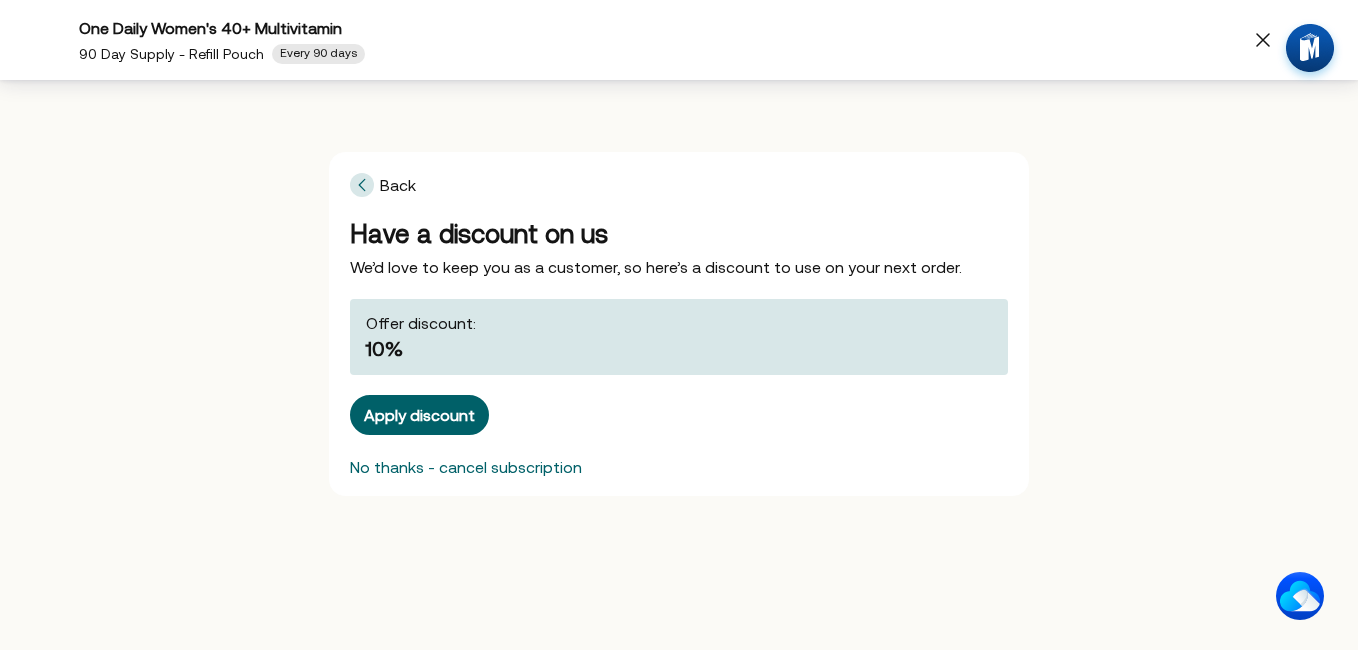 click on "Back Have a discount on us We’d love to keep you as a customer, so here’s a discount to use on your next order. Offer discount: 10% Apply discount No thanks - cancel subscription" at bounding box center (679, 324) 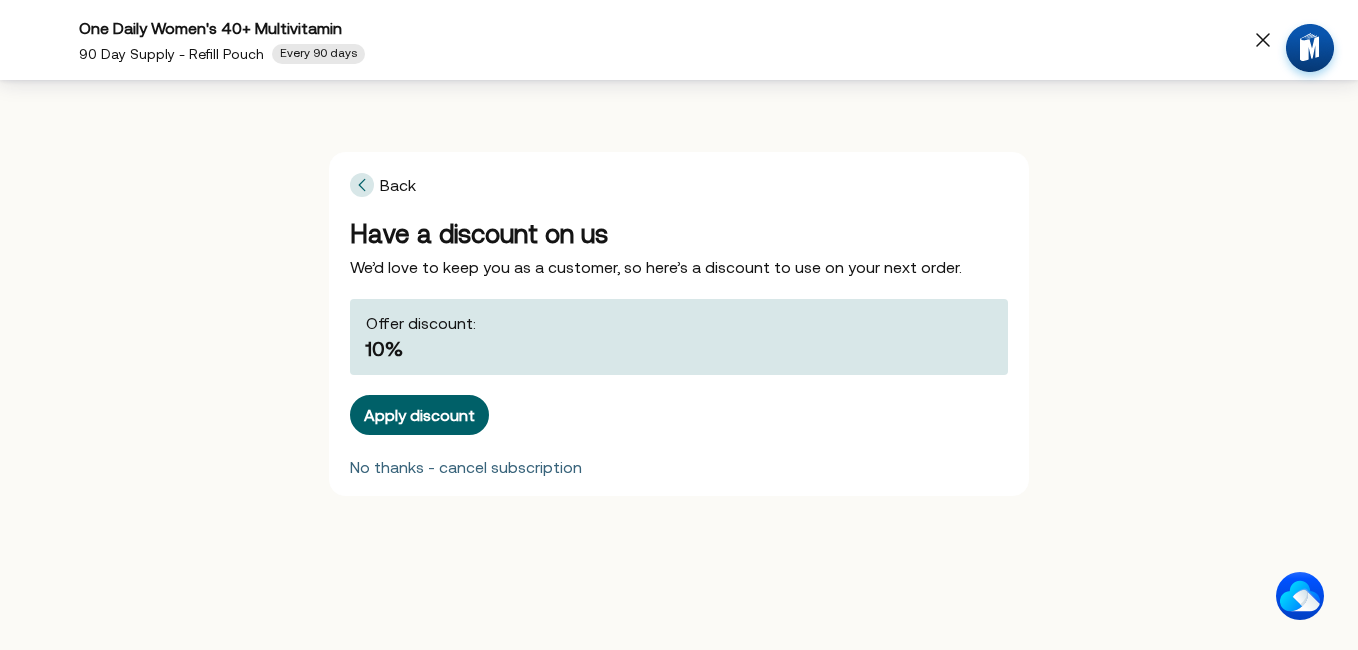 click on "No thanks - cancel subscription" at bounding box center [466, 467] 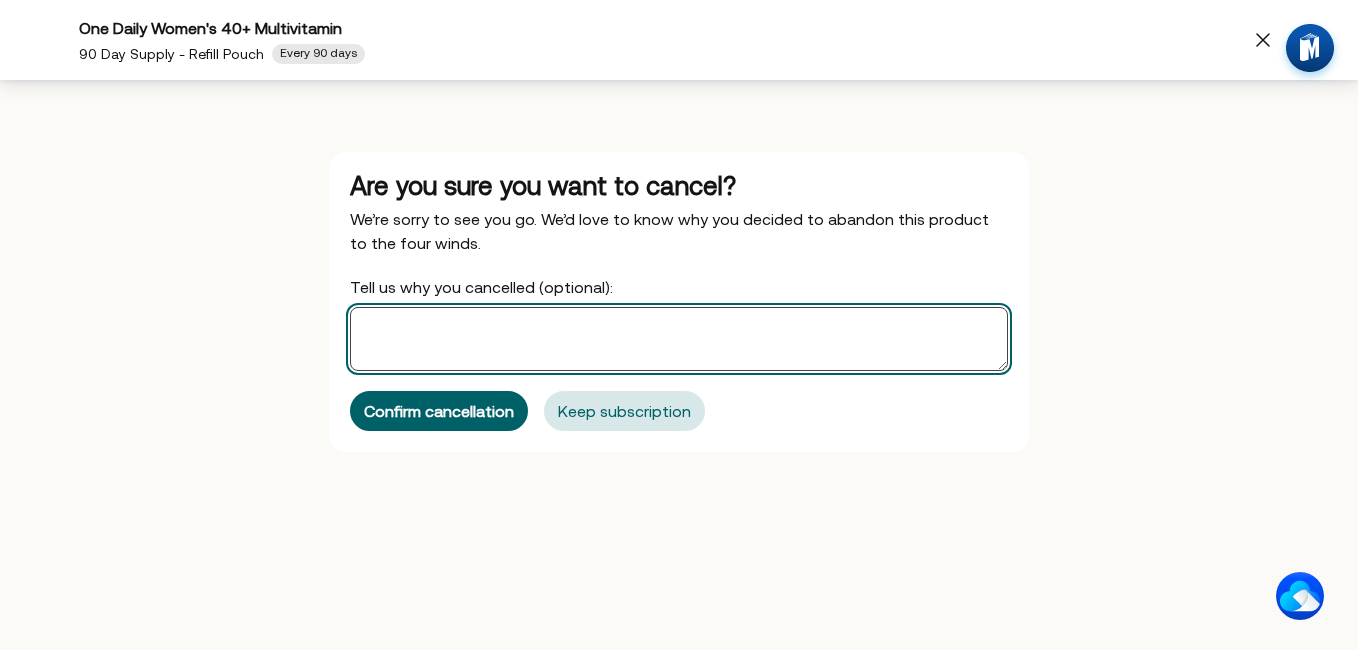 click on "Tell us why you cancelled (optional):" at bounding box center [679, 339] 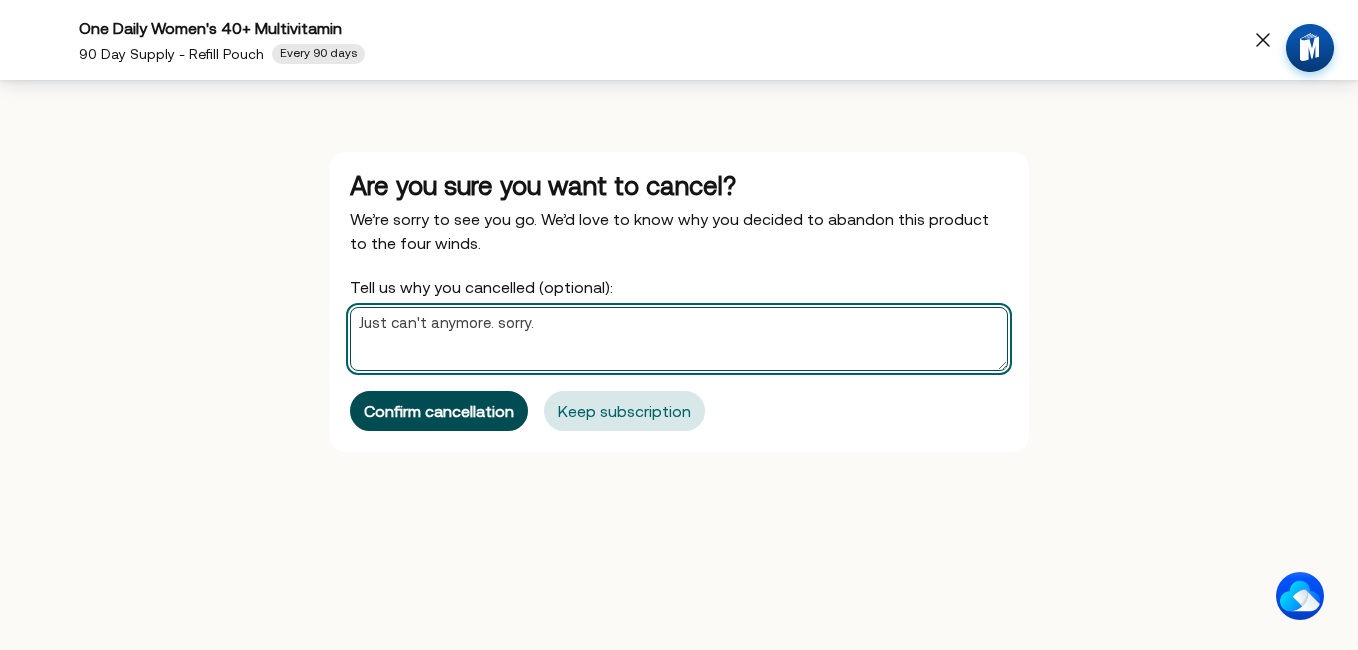 type on "Just can't anymore. sorry." 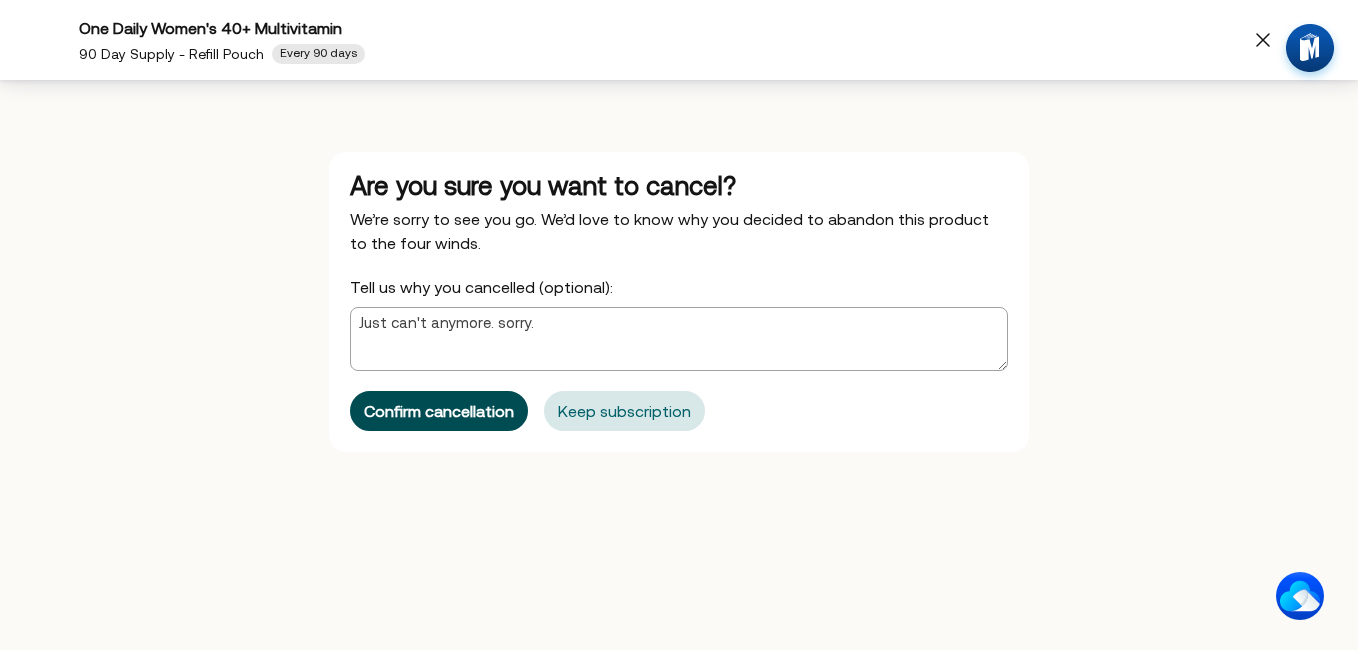 click on "Confirm cancellation" at bounding box center [439, 411] 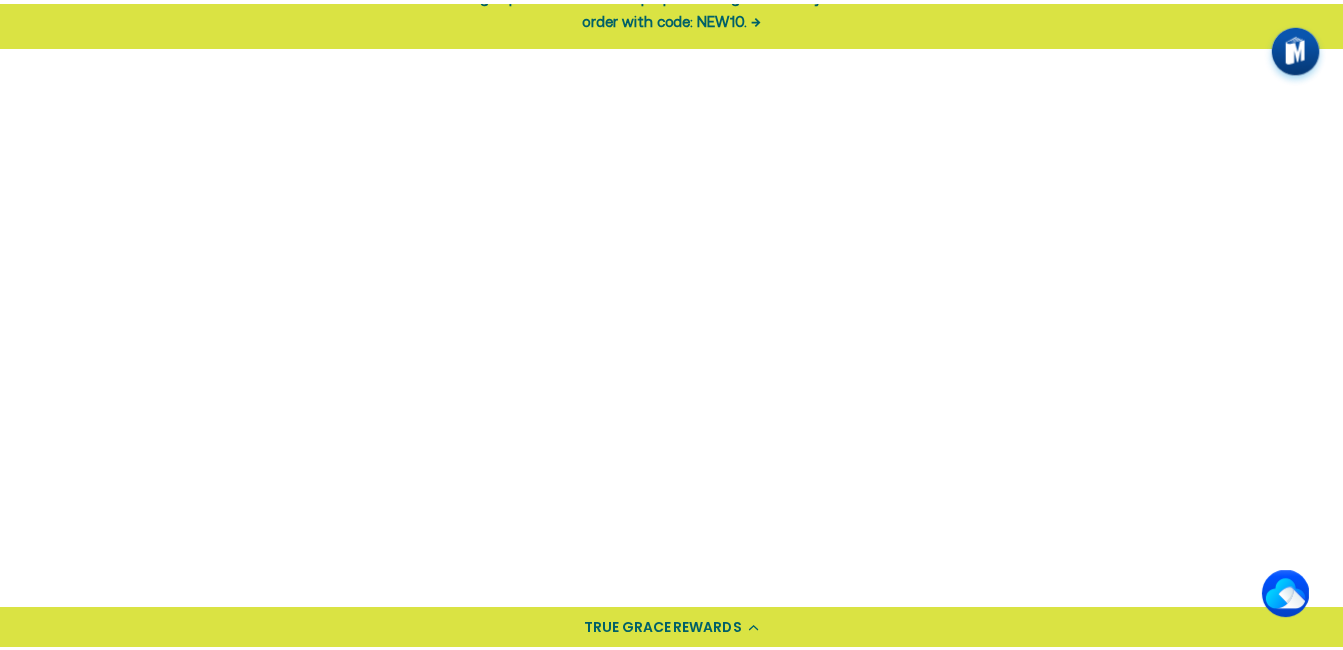 scroll, scrollTop: 606, scrollLeft: 0, axis: vertical 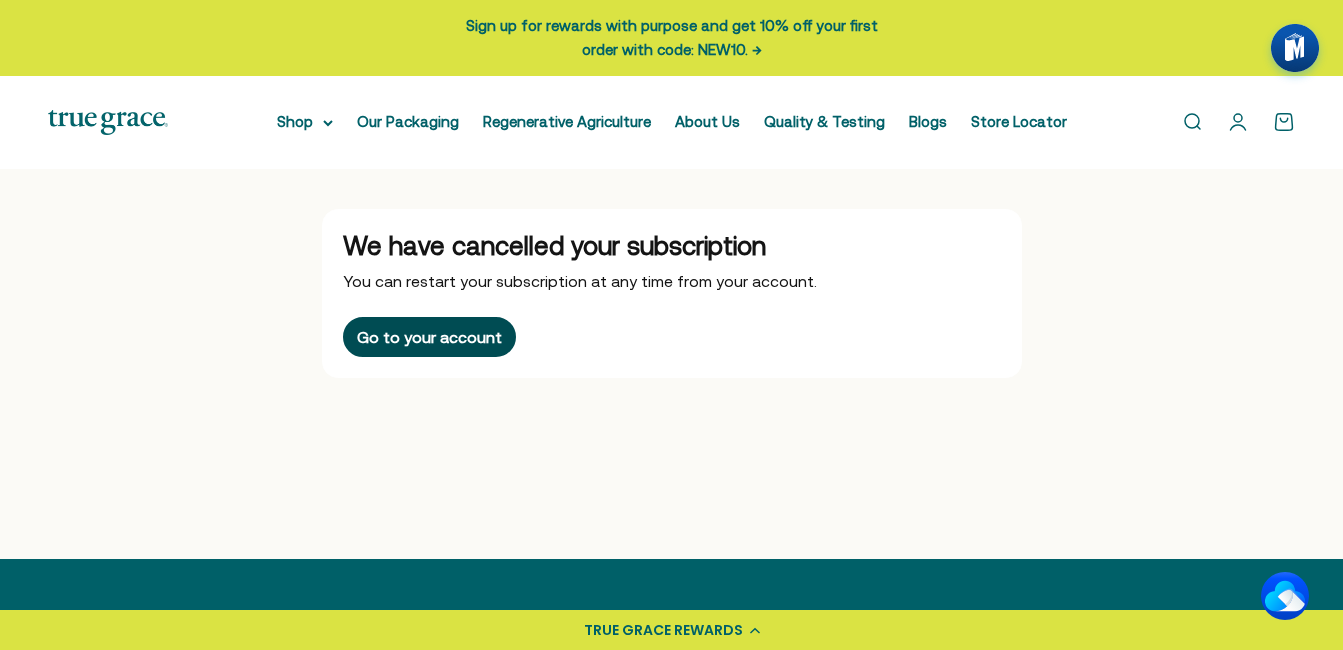 click on "Go to your account" at bounding box center (429, 337) 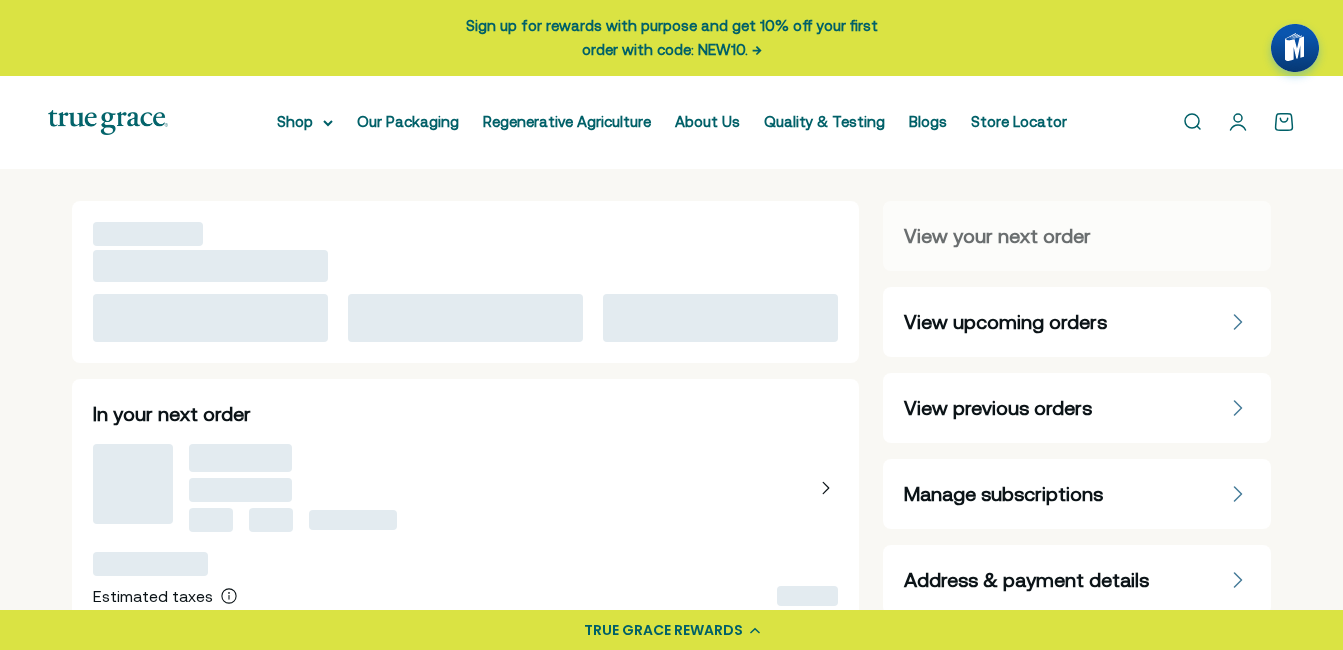 scroll, scrollTop: 0, scrollLeft: 0, axis: both 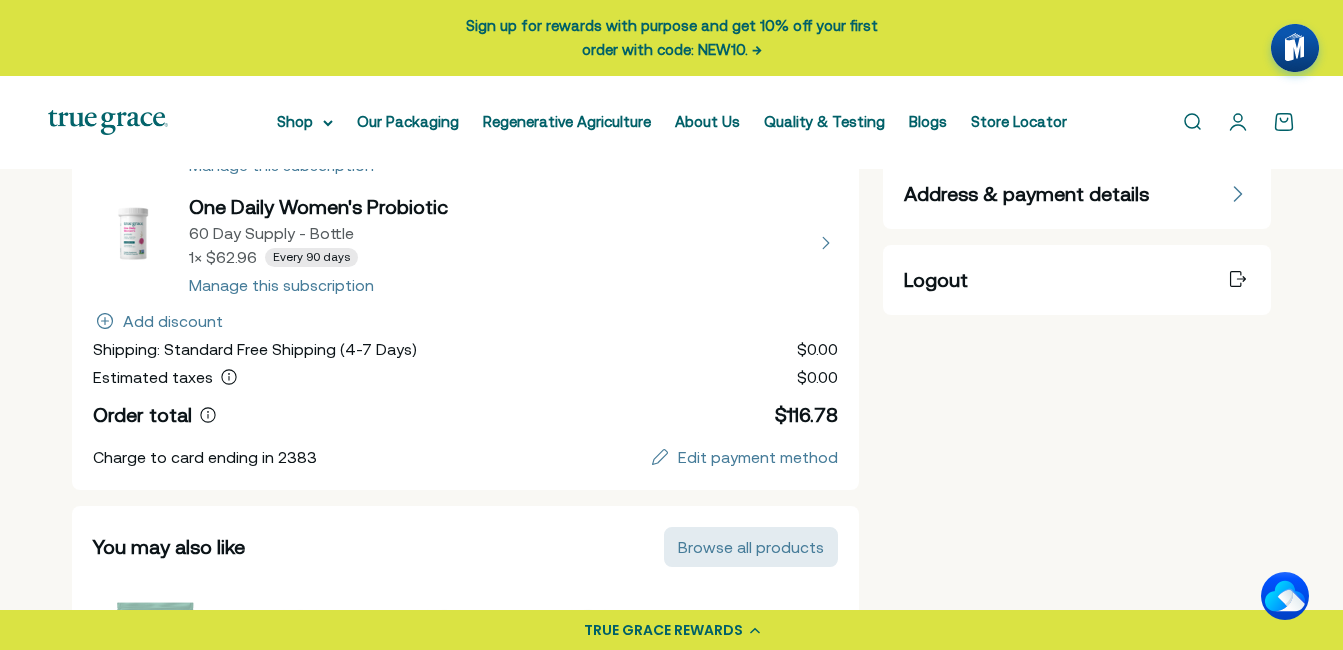 click at bounding box center (466, 243) 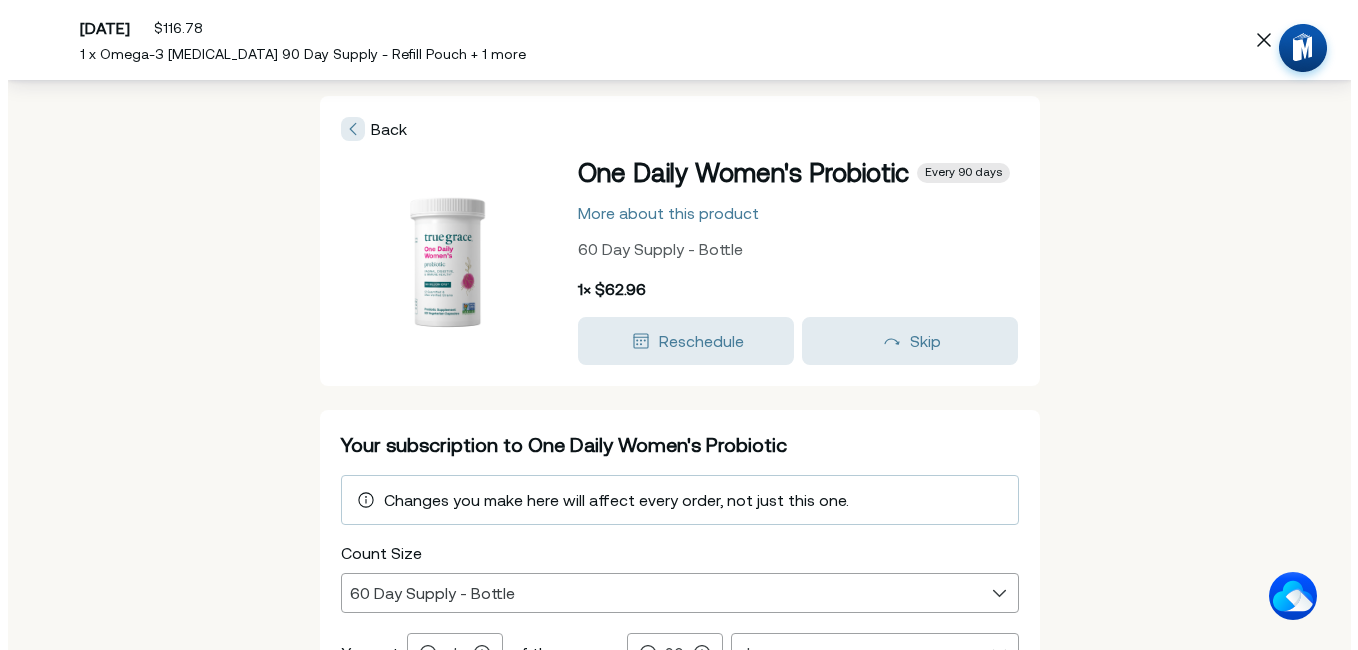 scroll, scrollTop: 0, scrollLeft: 0, axis: both 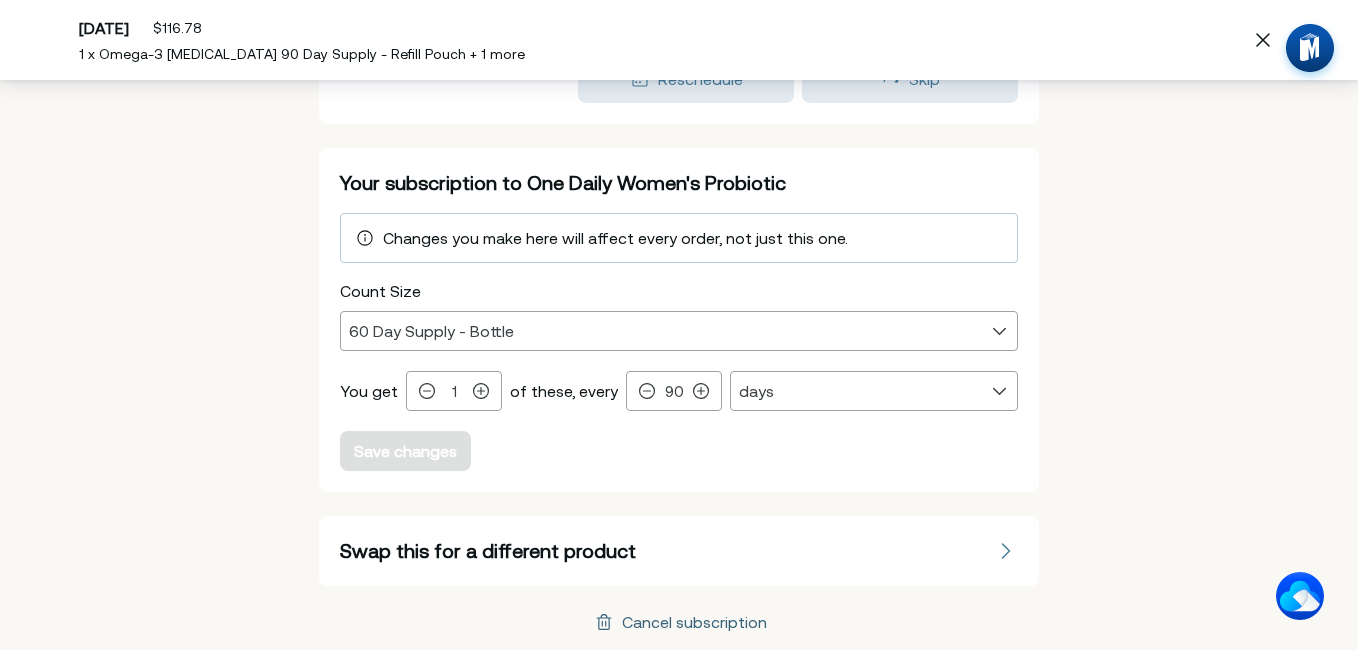 click on "Cancel subscription" at bounding box center (694, 622) 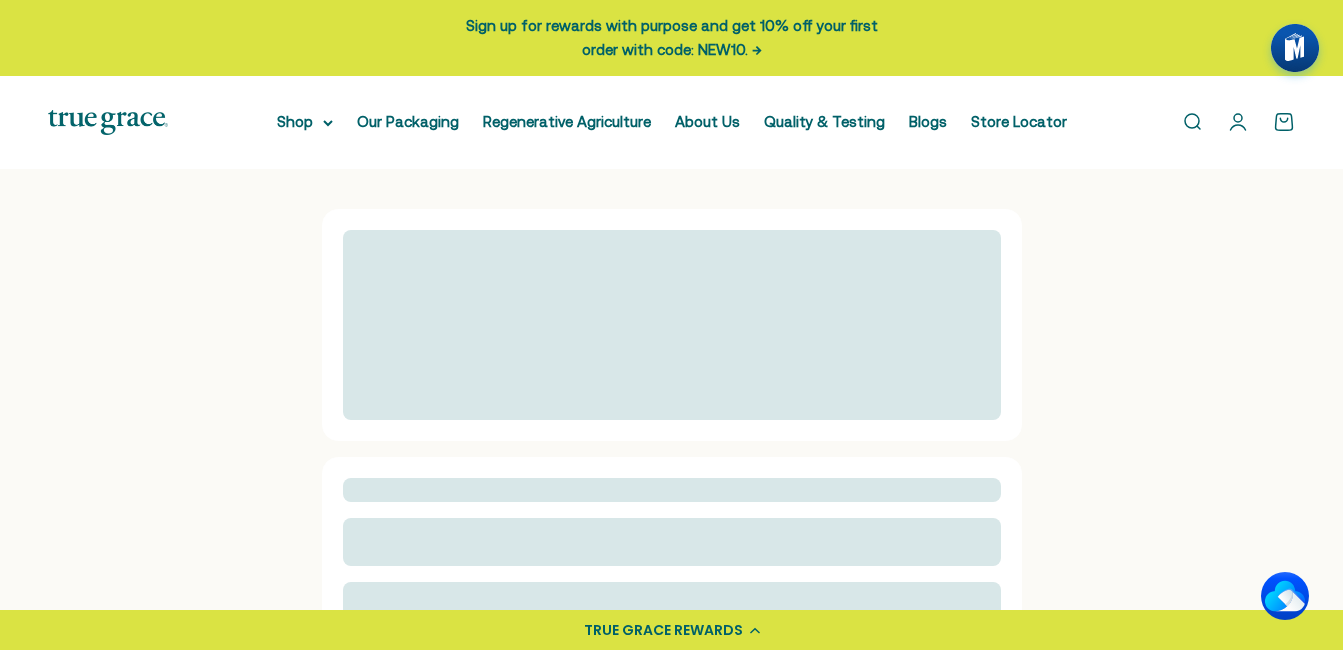 scroll, scrollTop: 0, scrollLeft: 0, axis: both 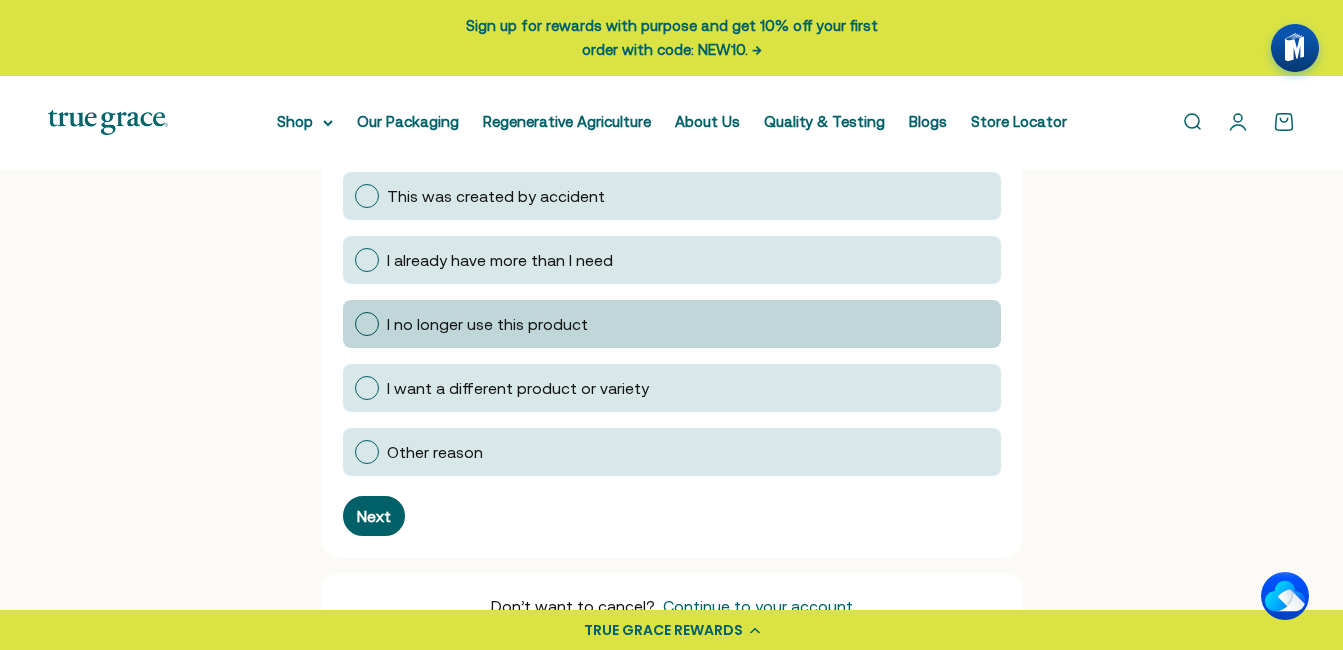 click at bounding box center (367, 324) 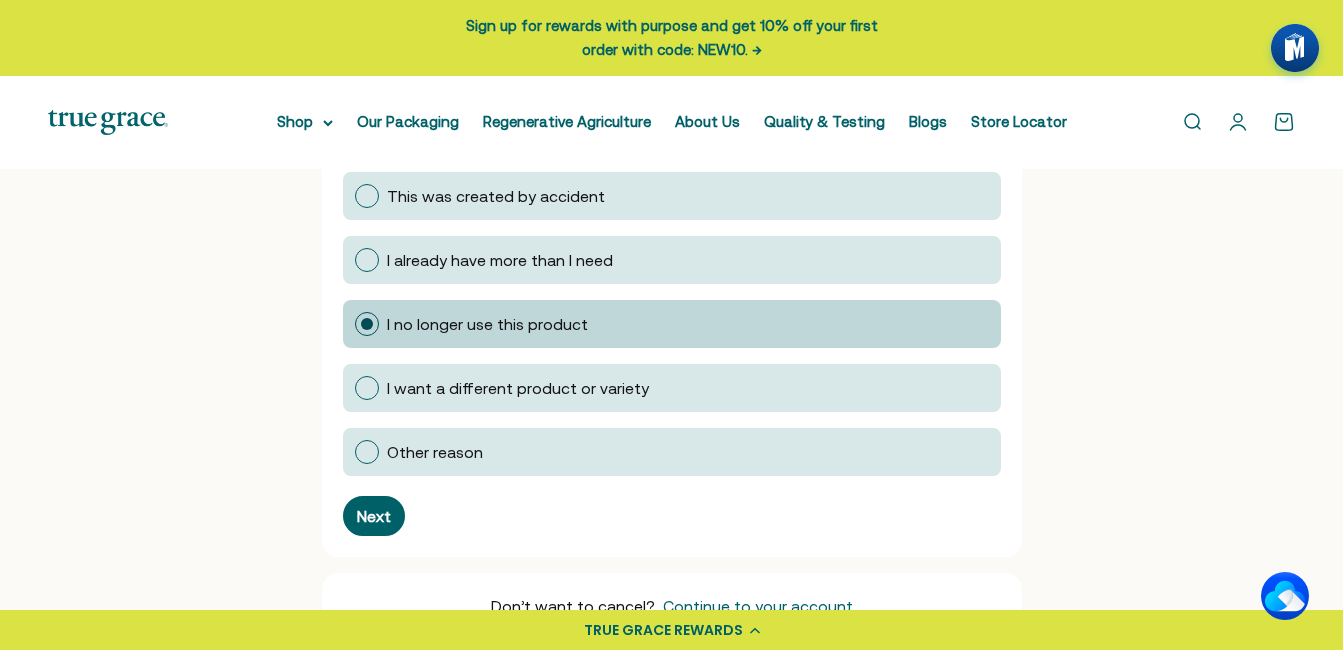 scroll, scrollTop: 13, scrollLeft: 0, axis: vertical 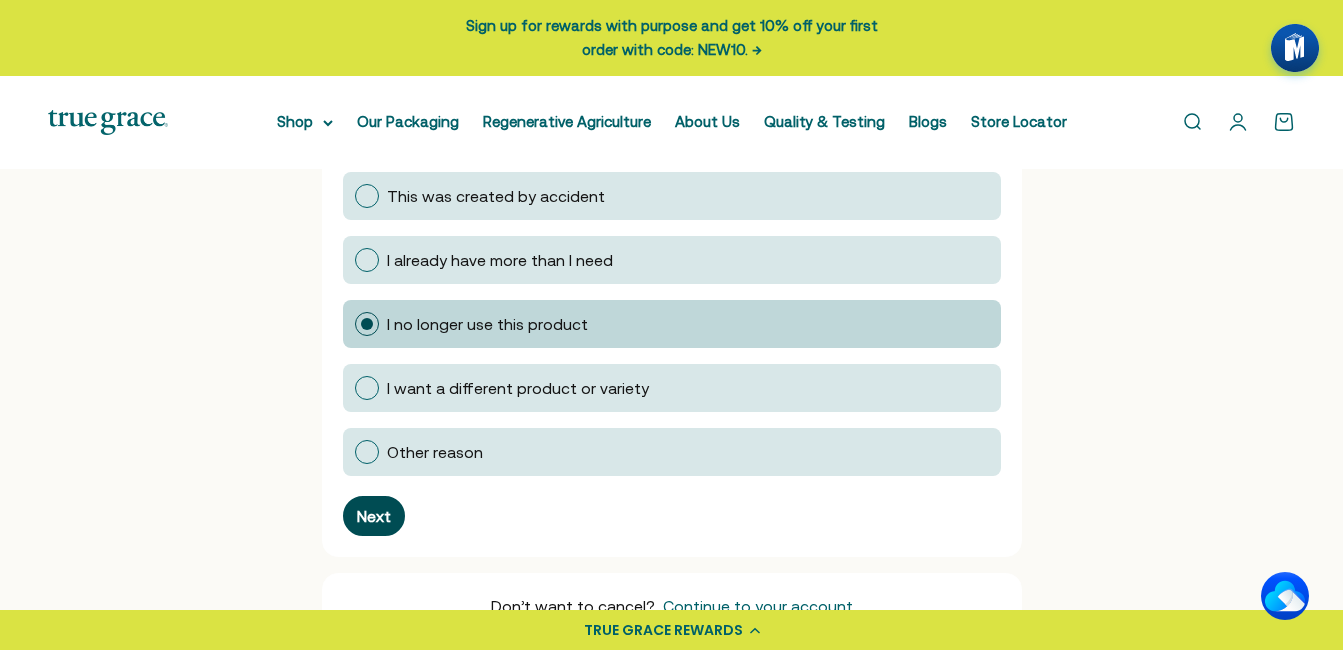 click on "Next" at bounding box center (374, 516) 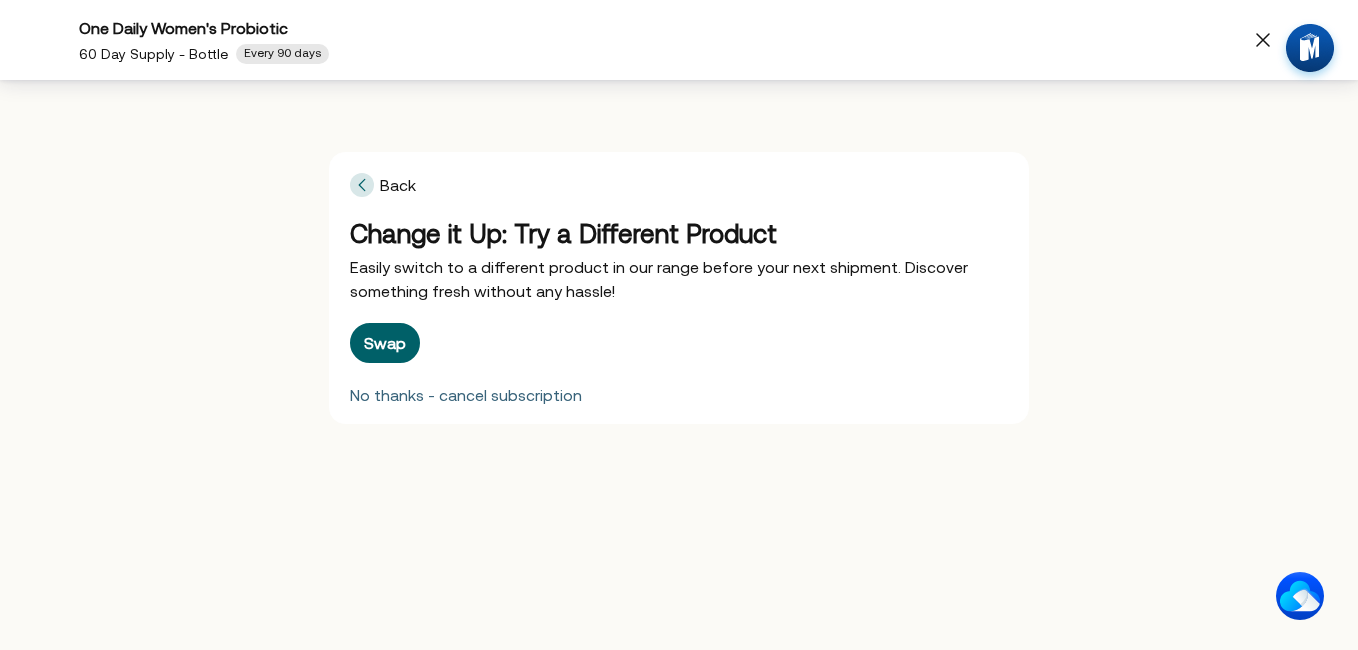 click on "No thanks - cancel subscription" at bounding box center (466, 395) 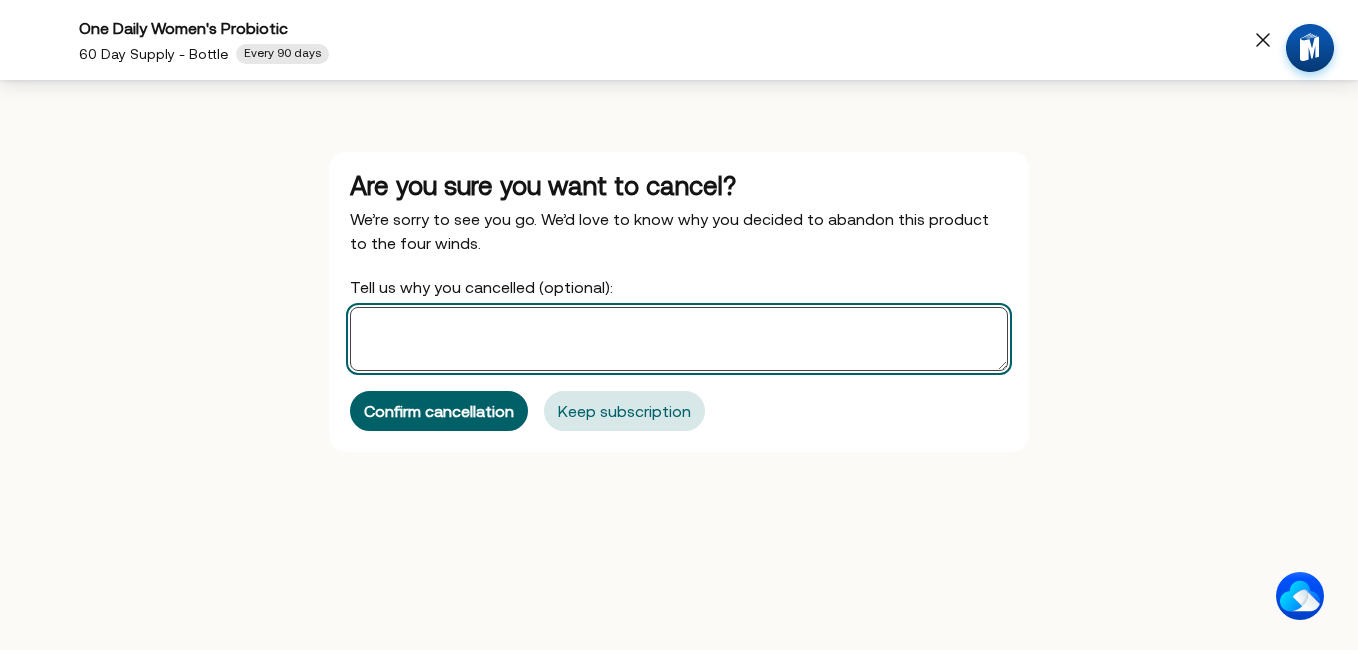 click on "Tell us why you cancelled (optional):" at bounding box center (679, 339) 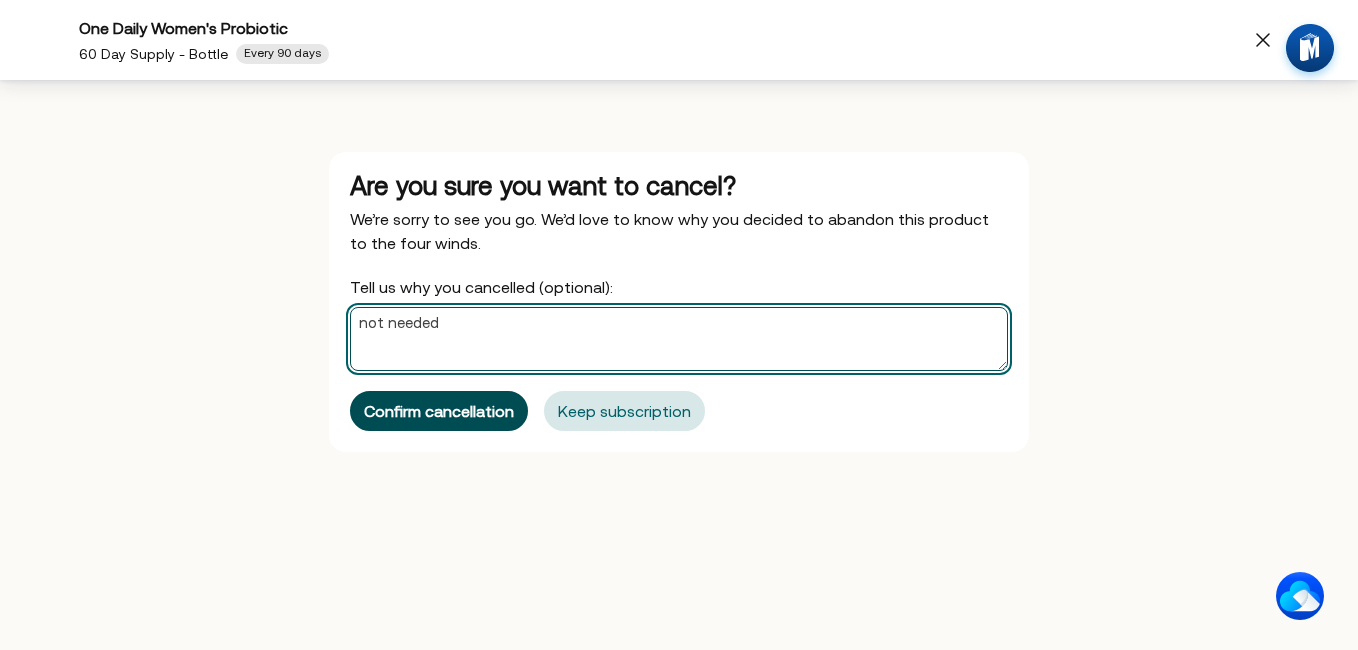 type on "not needed" 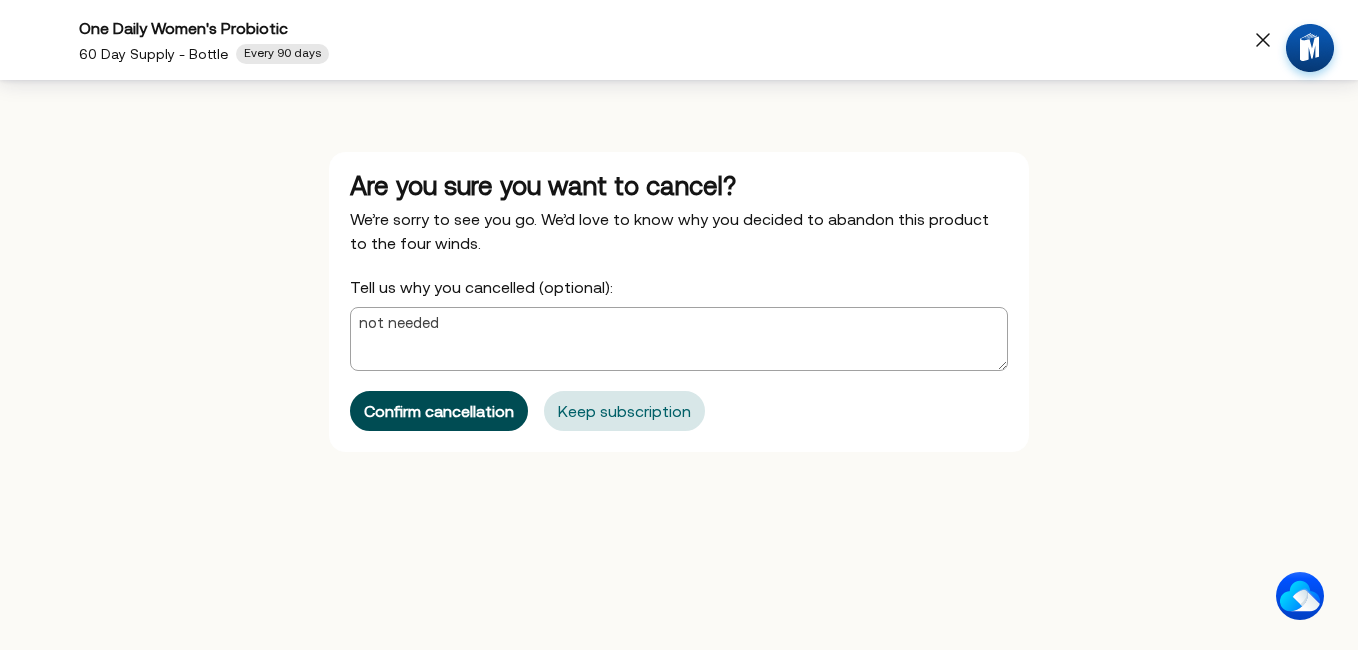 click on "Confirm cancellation" at bounding box center [439, 411] 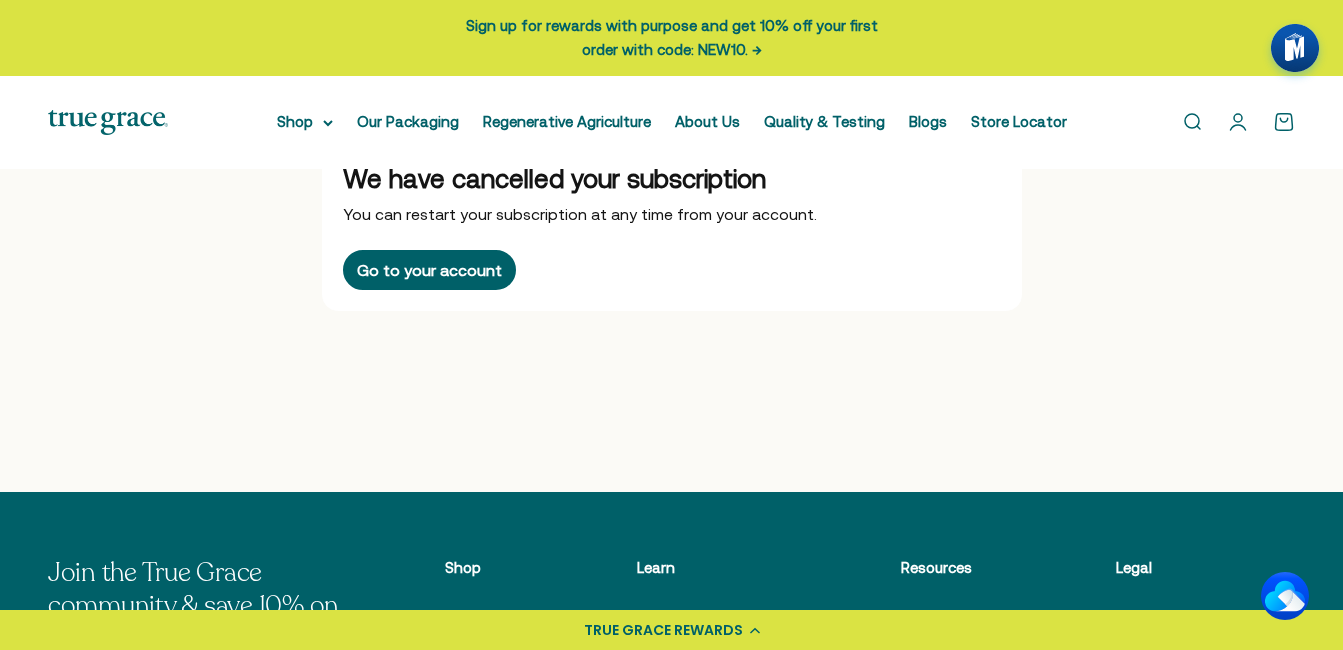scroll, scrollTop: 0, scrollLeft: 0, axis: both 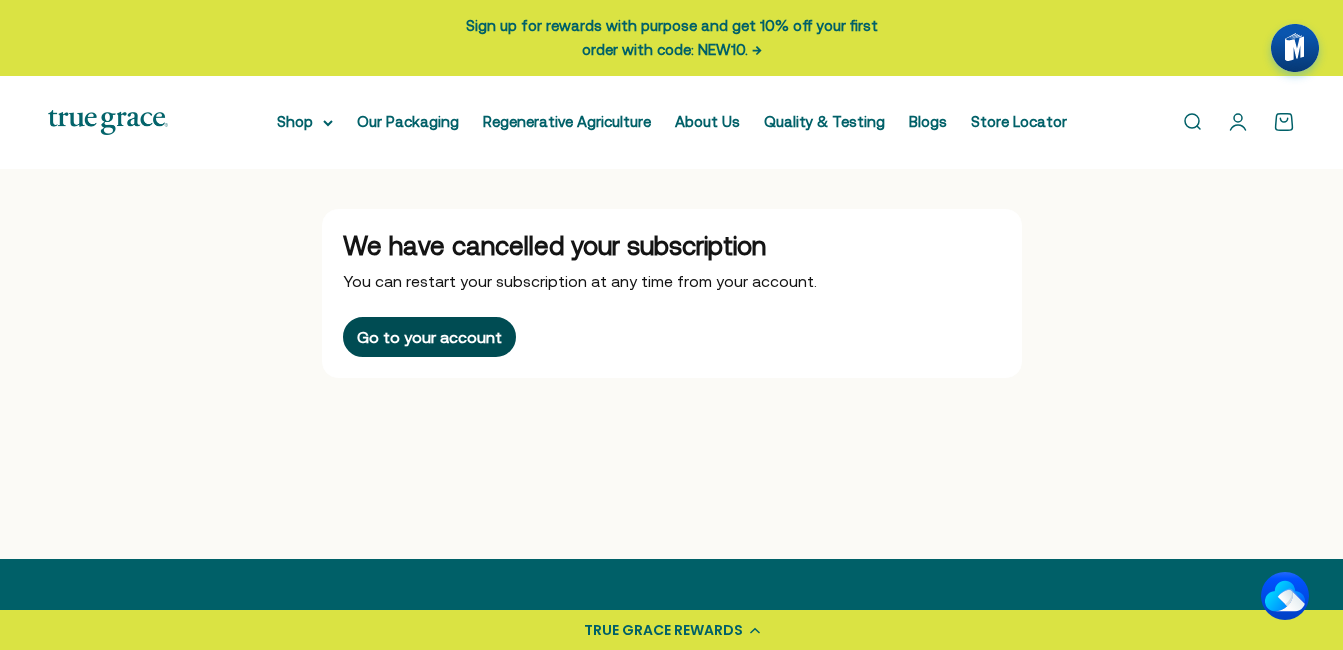 click on "Go to your account" at bounding box center (429, 337) 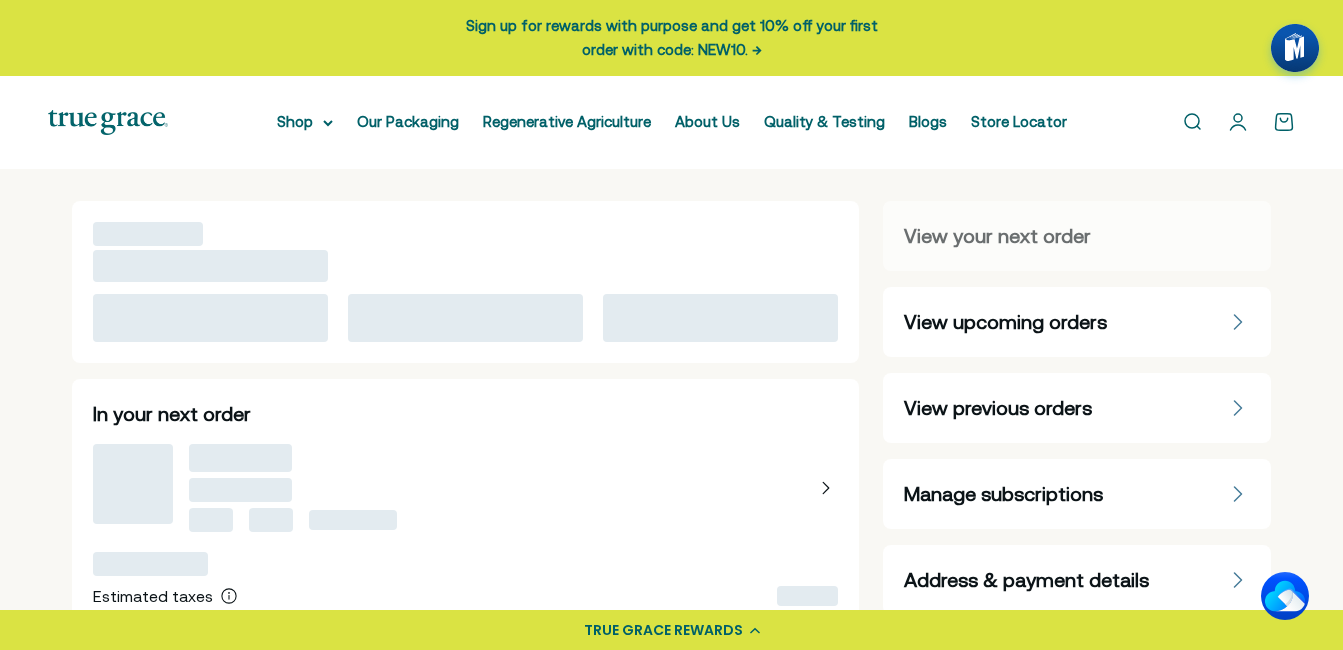 scroll, scrollTop: 0, scrollLeft: 0, axis: both 